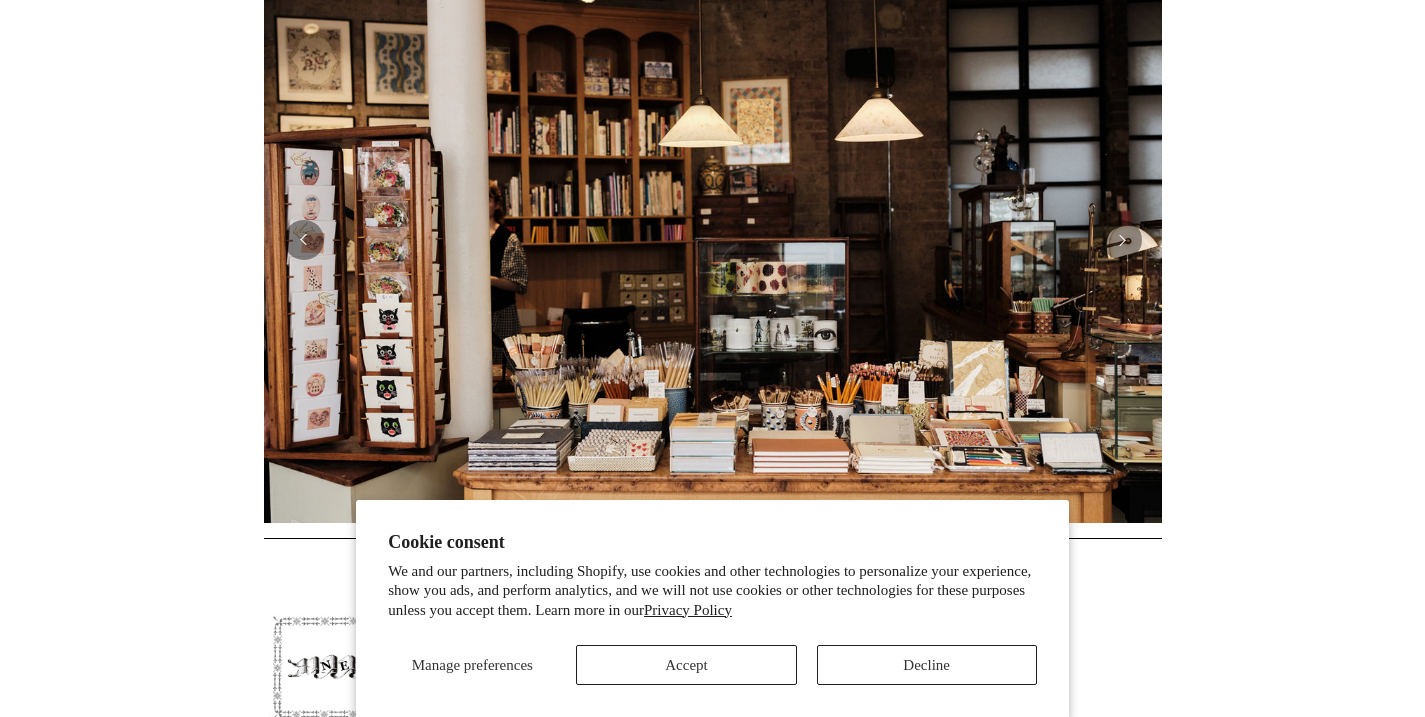scroll, scrollTop: 482, scrollLeft: 0, axis: vertical 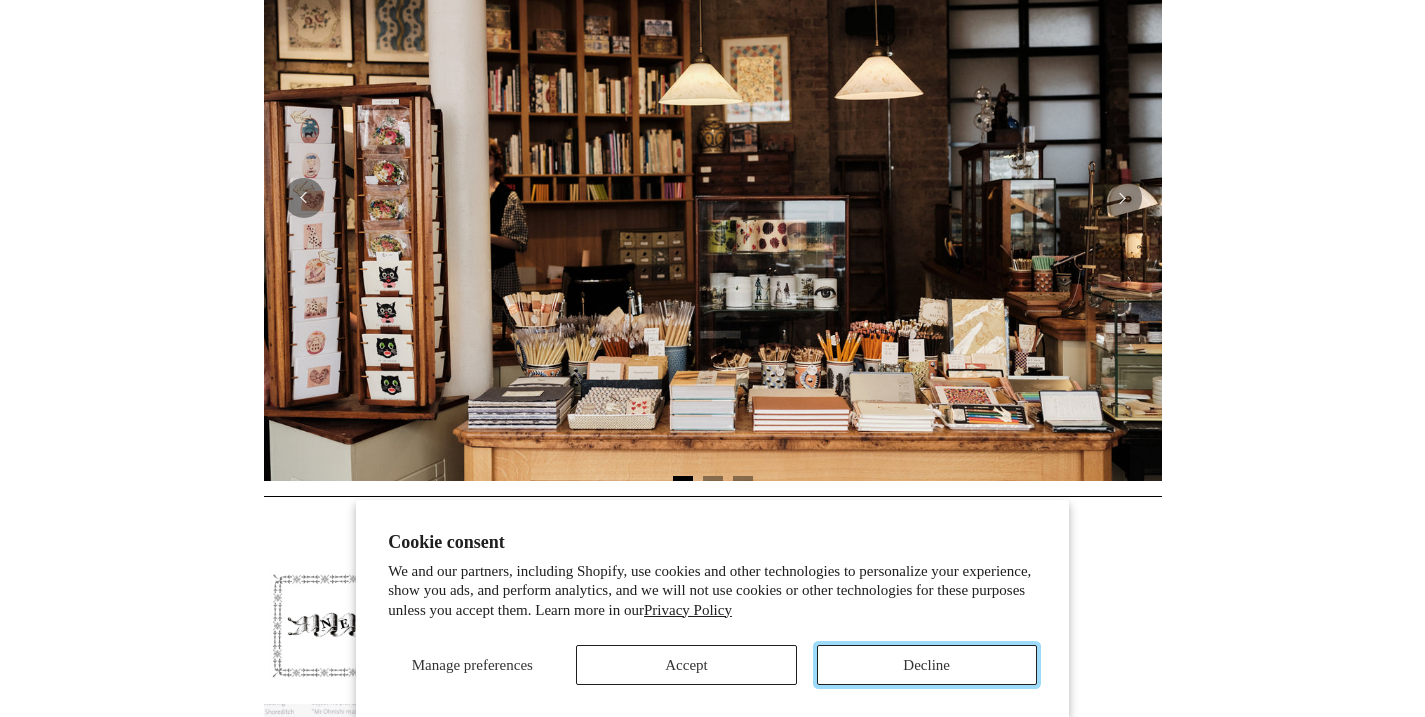 click on "Decline" at bounding box center (927, 665) 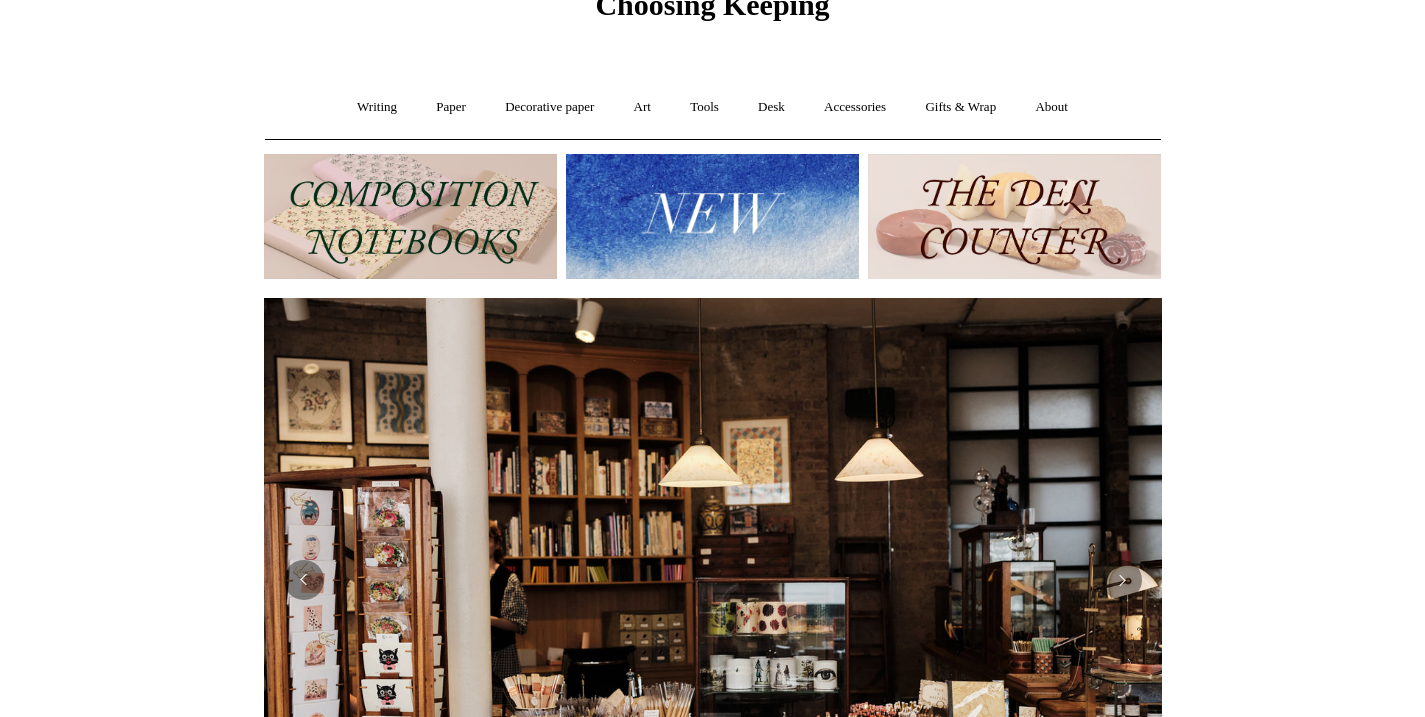 scroll, scrollTop: 95, scrollLeft: 0, axis: vertical 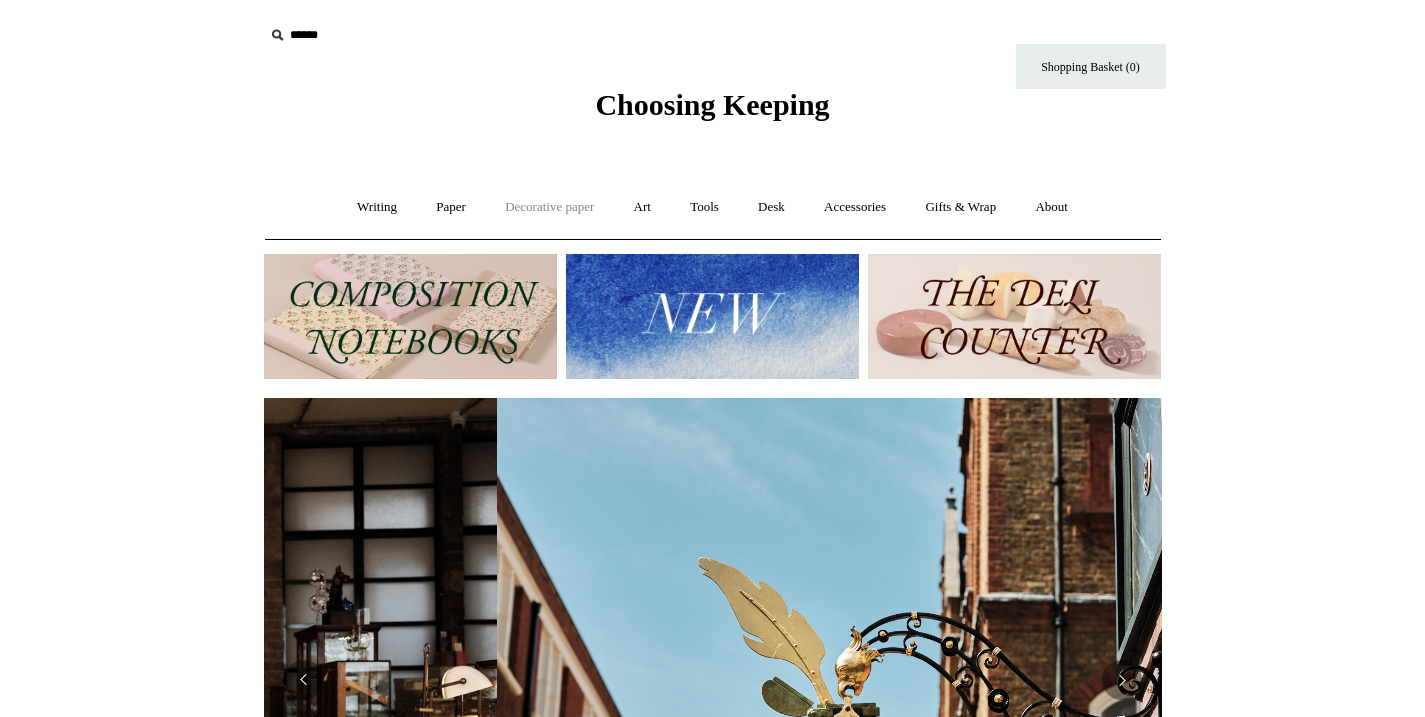 click on "Decorative paper +" at bounding box center [549, 207] 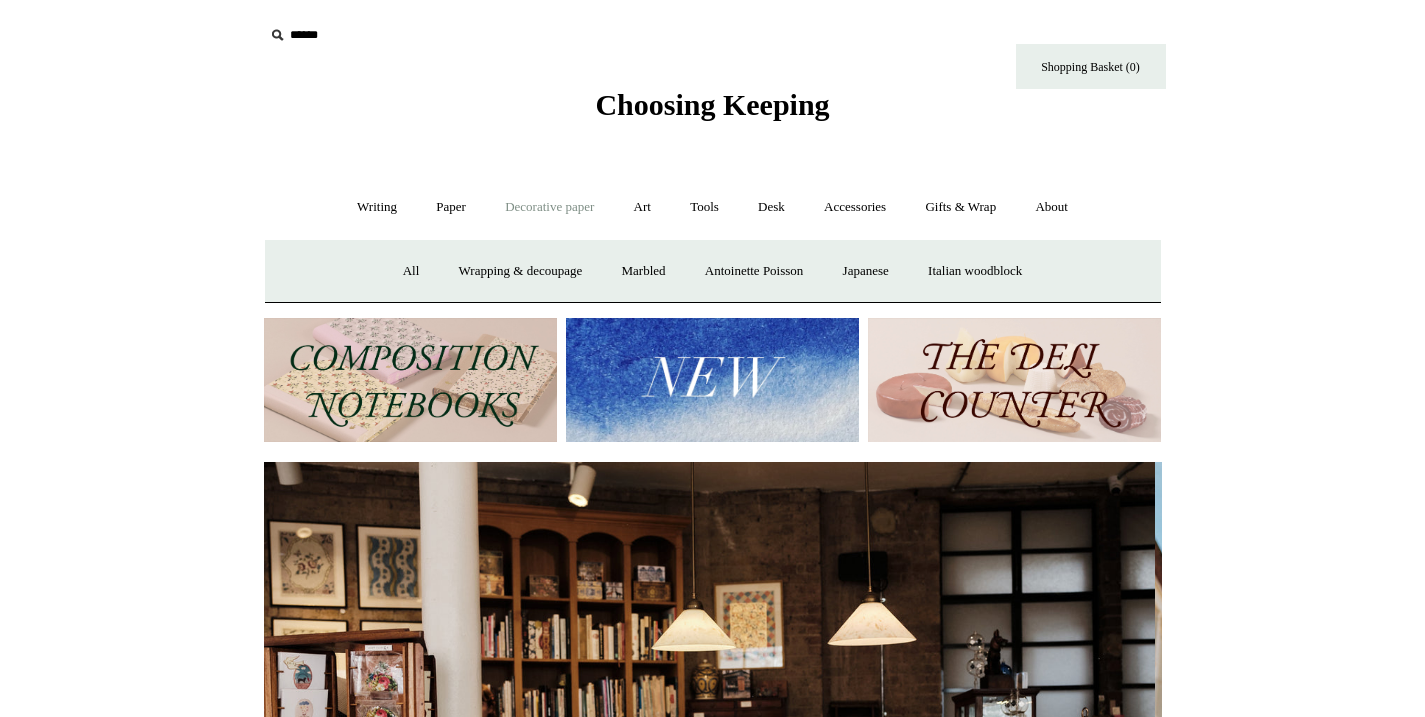 scroll, scrollTop: 0, scrollLeft: 0, axis: both 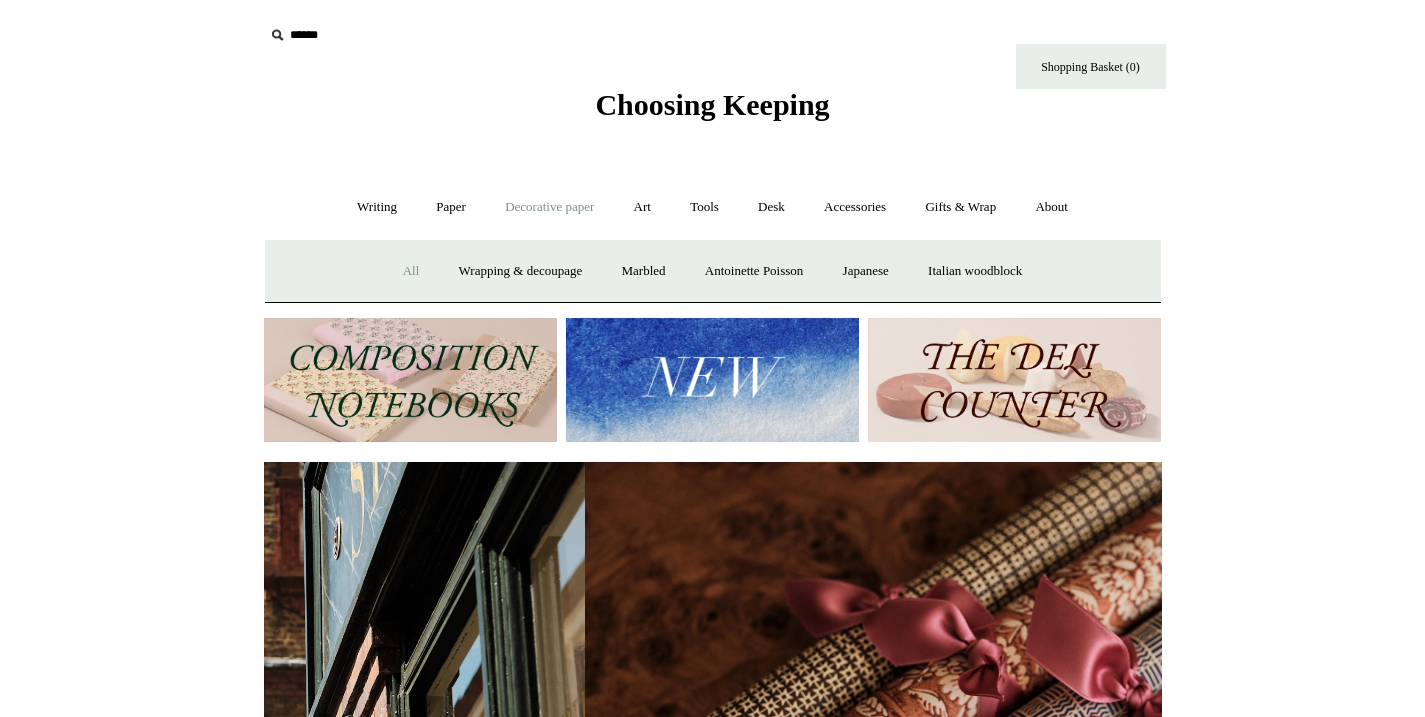 click on "All" at bounding box center [411, 271] 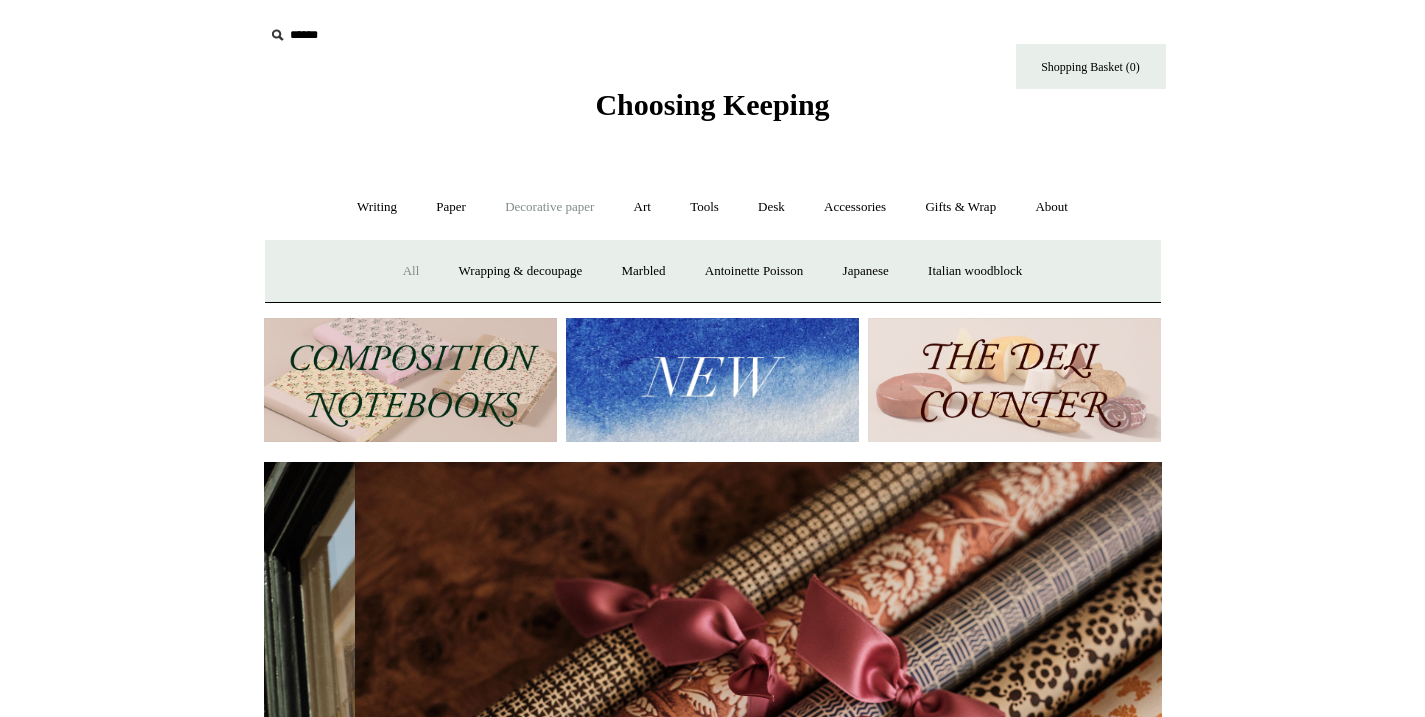 scroll, scrollTop: 0, scrollLeft: 1796, axis: horizontal 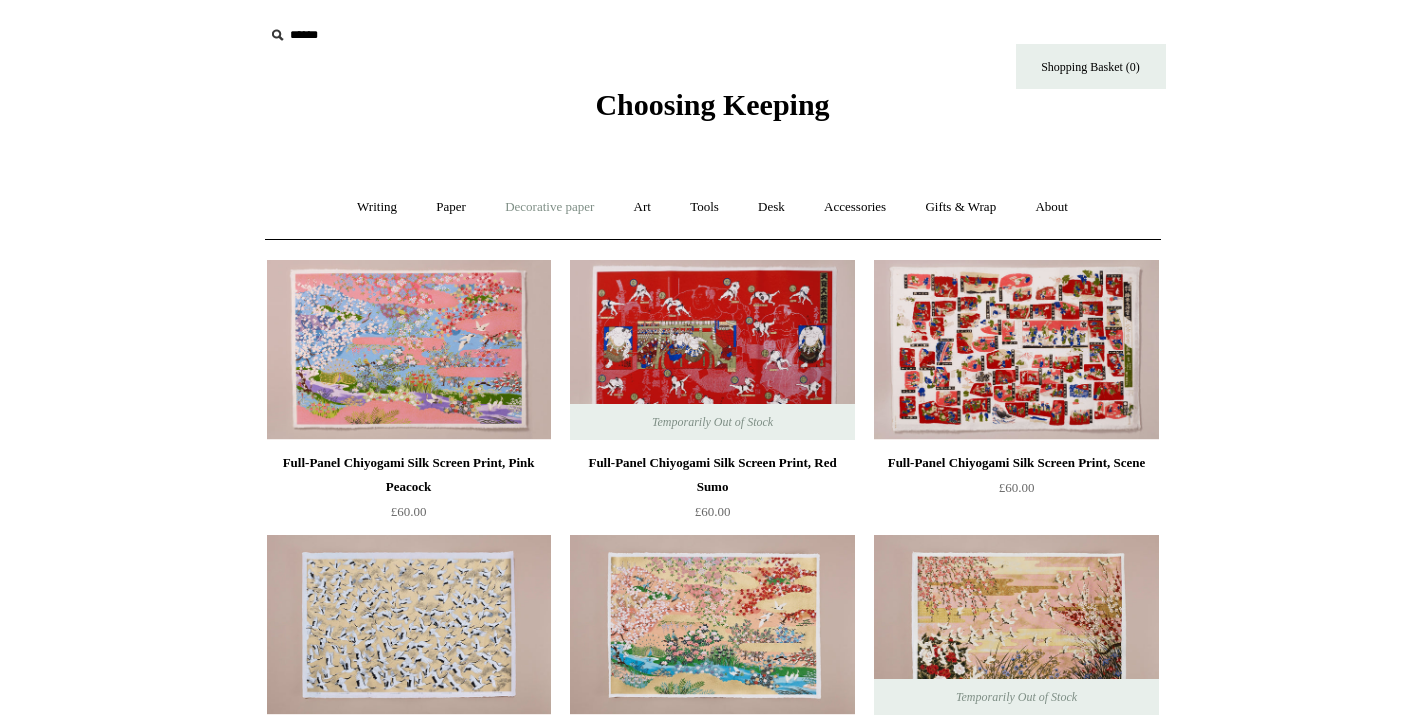 click on "Decorative paper +" at bounding box center (549, 207) 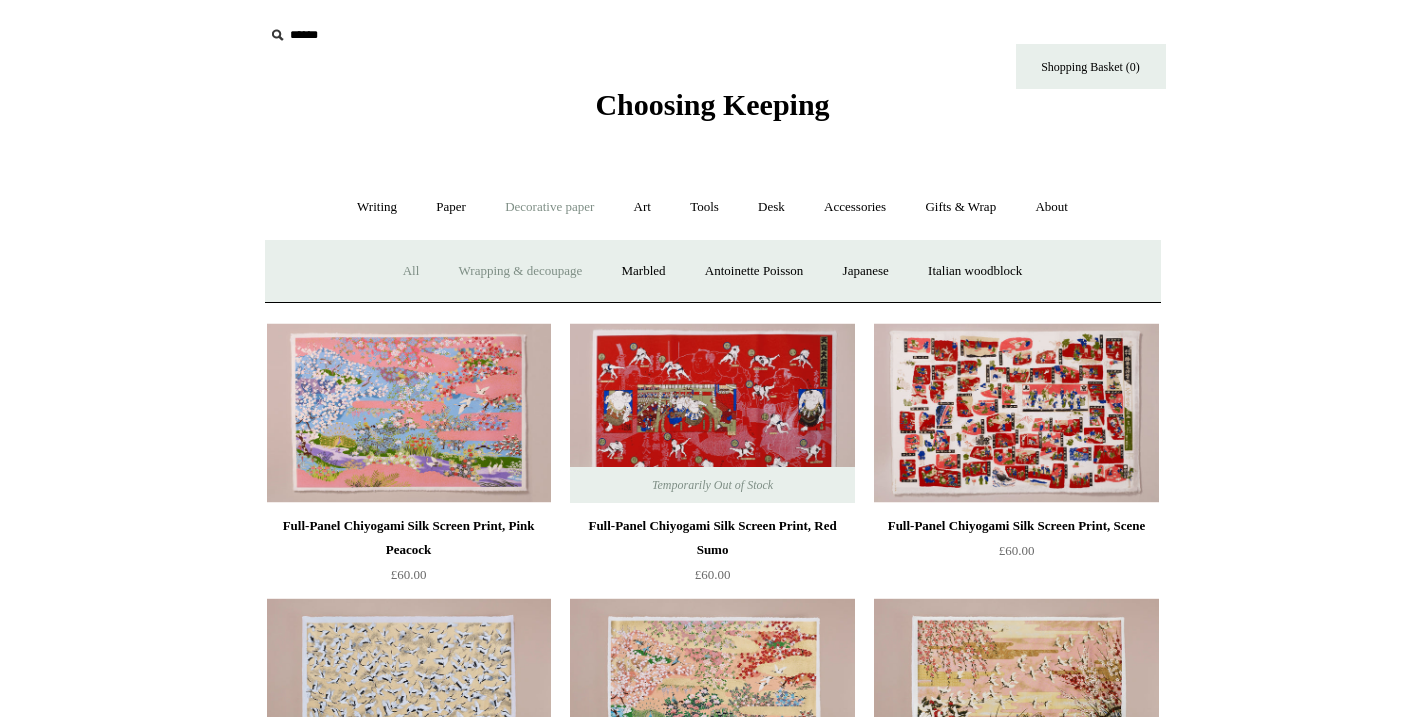 click on "Wrapping & decoupage" at bounding box center [521, 271] 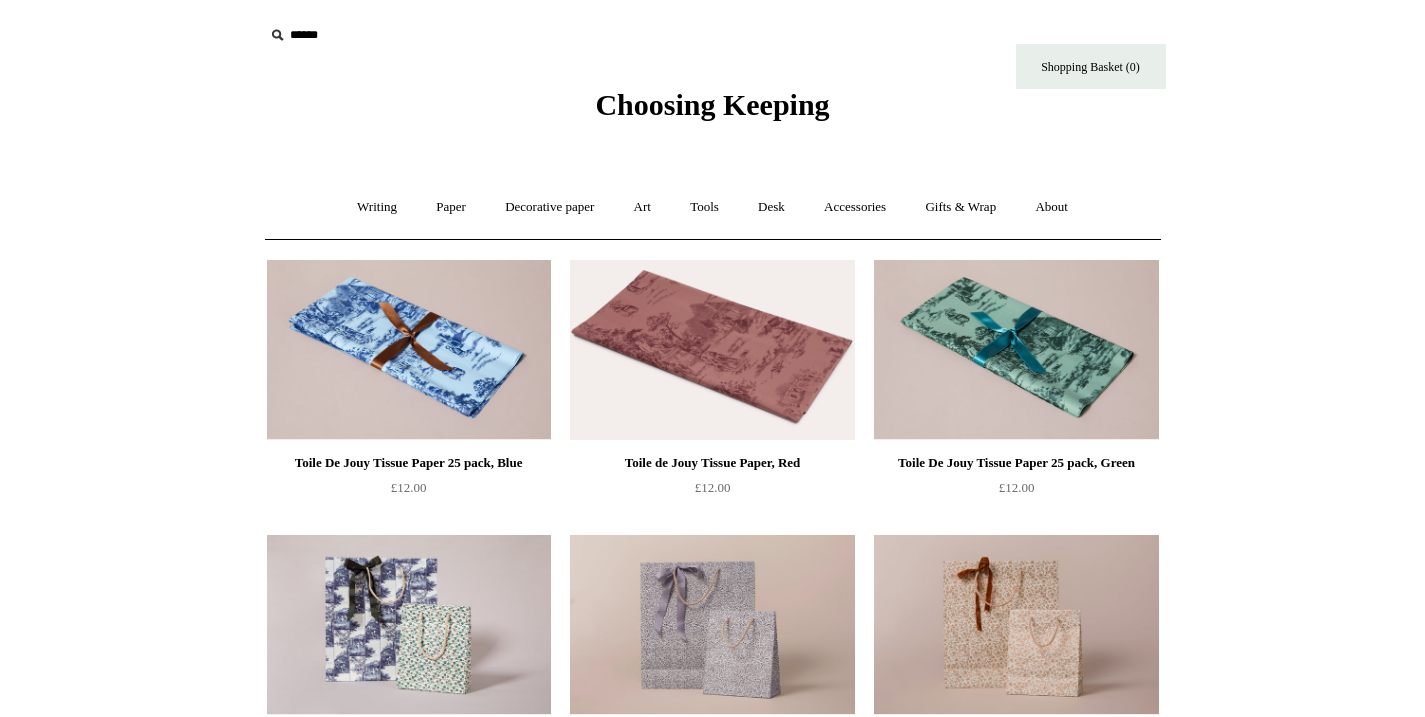 scroll, scrollTop: 0, scrollLeft: 0, axis: both 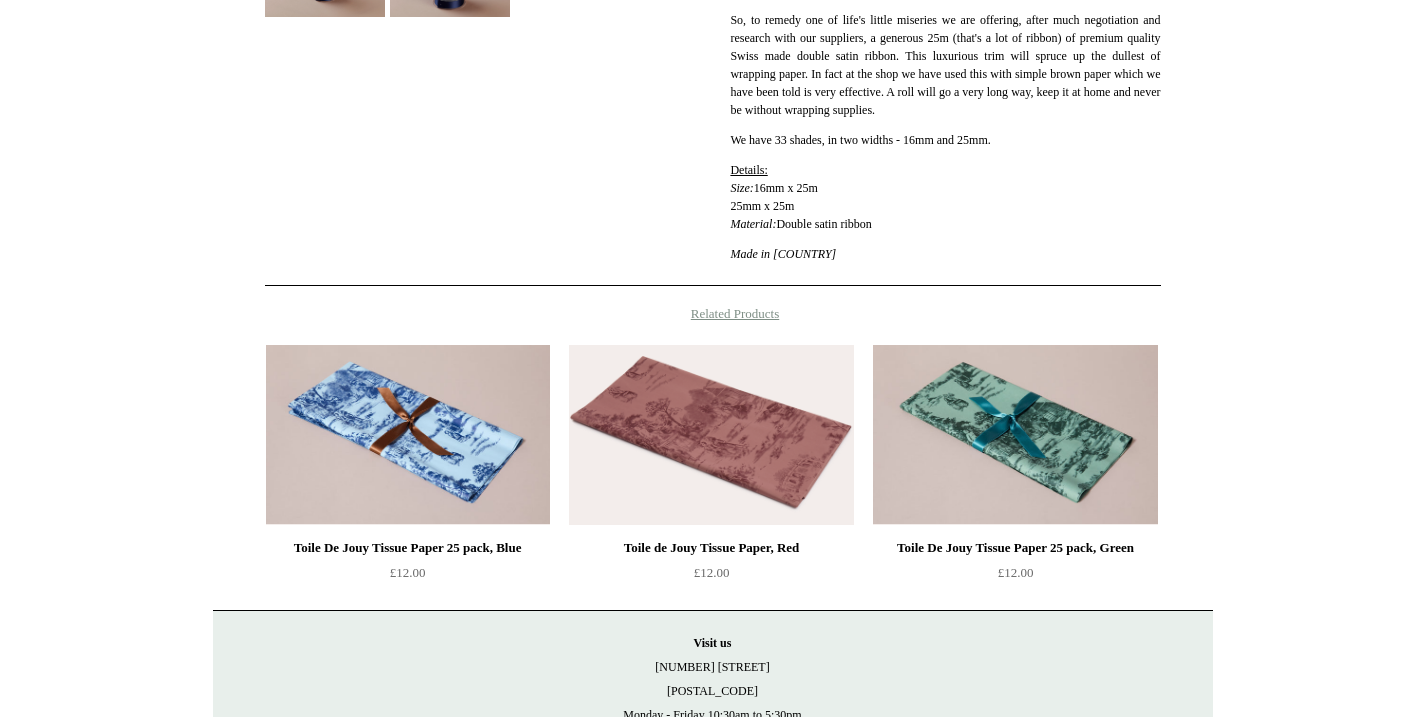 click on "Related Products" at bounding box center [713, 314] 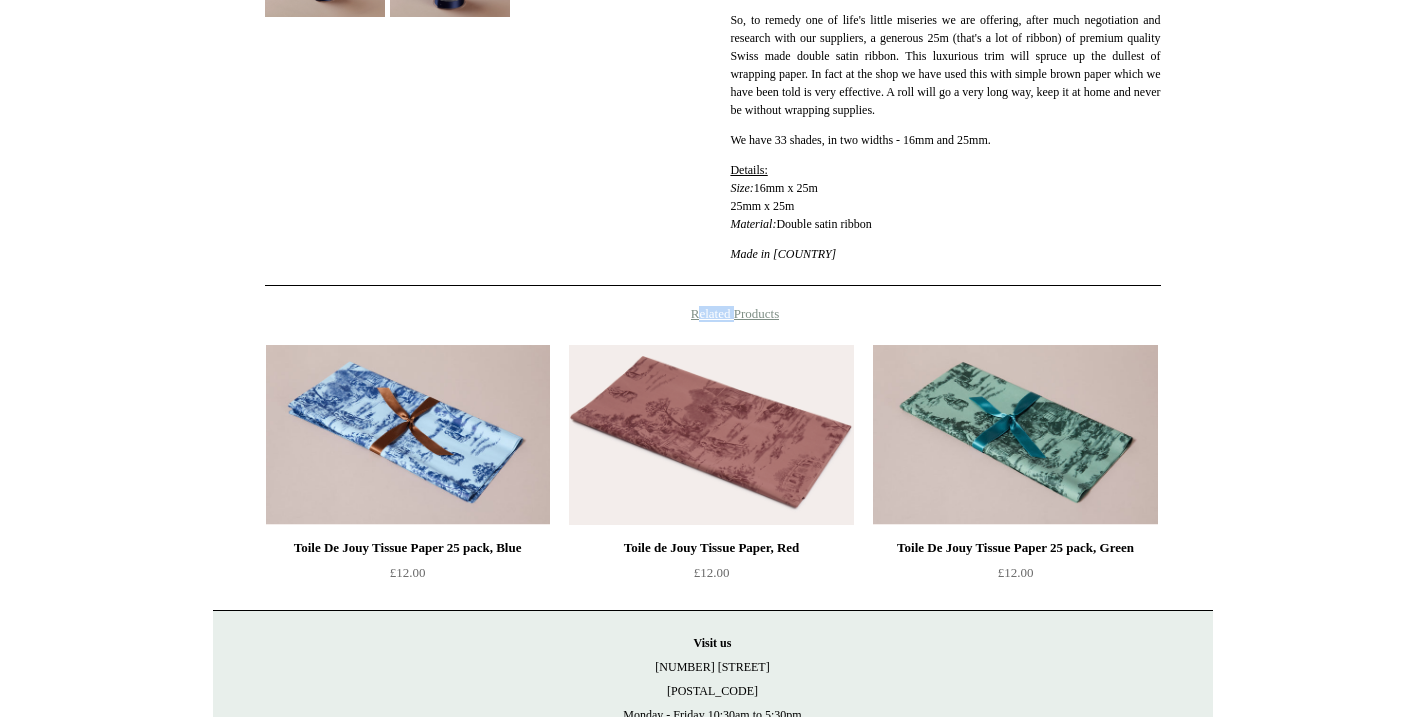 click on "Toile De Jouy Tissue Paper 25 pack, Green" at bounding box center (1015, 548) 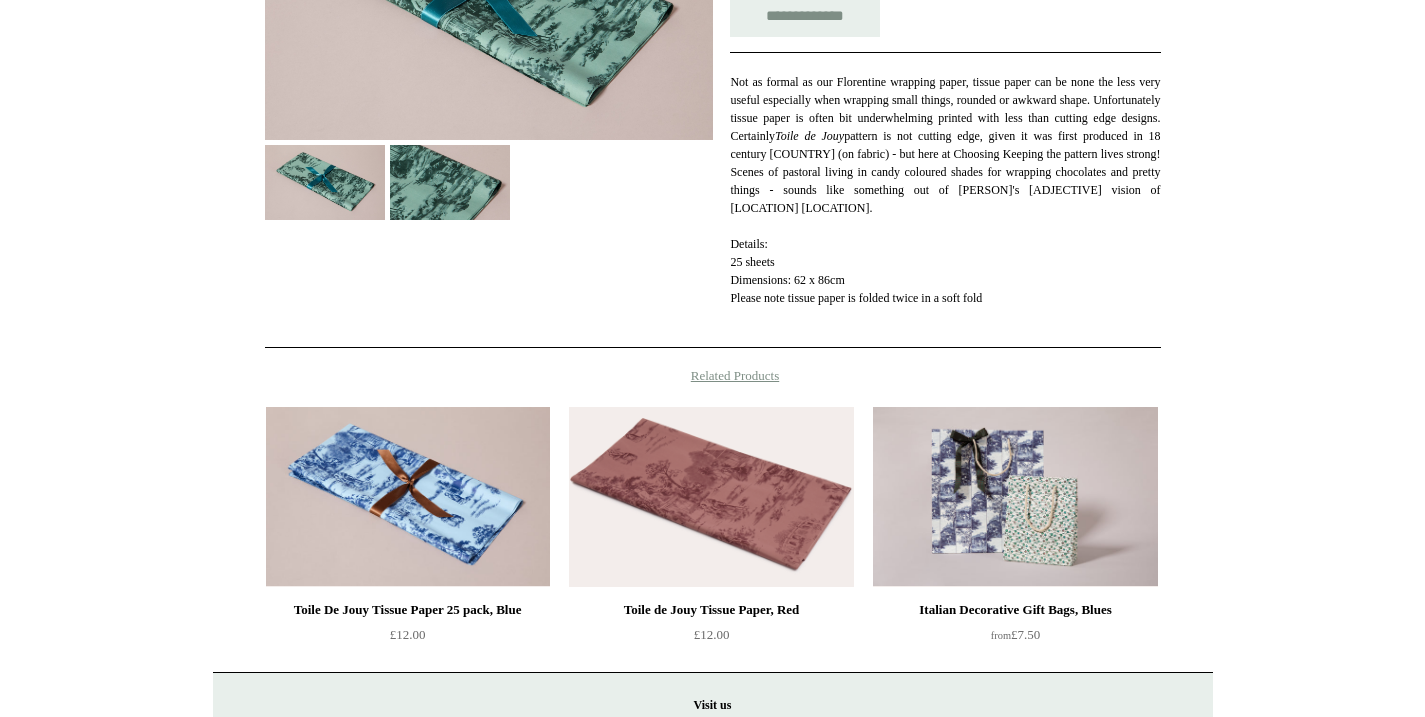 scroll, scrollTop: 715, scrollLeft: 0, axis: vertical 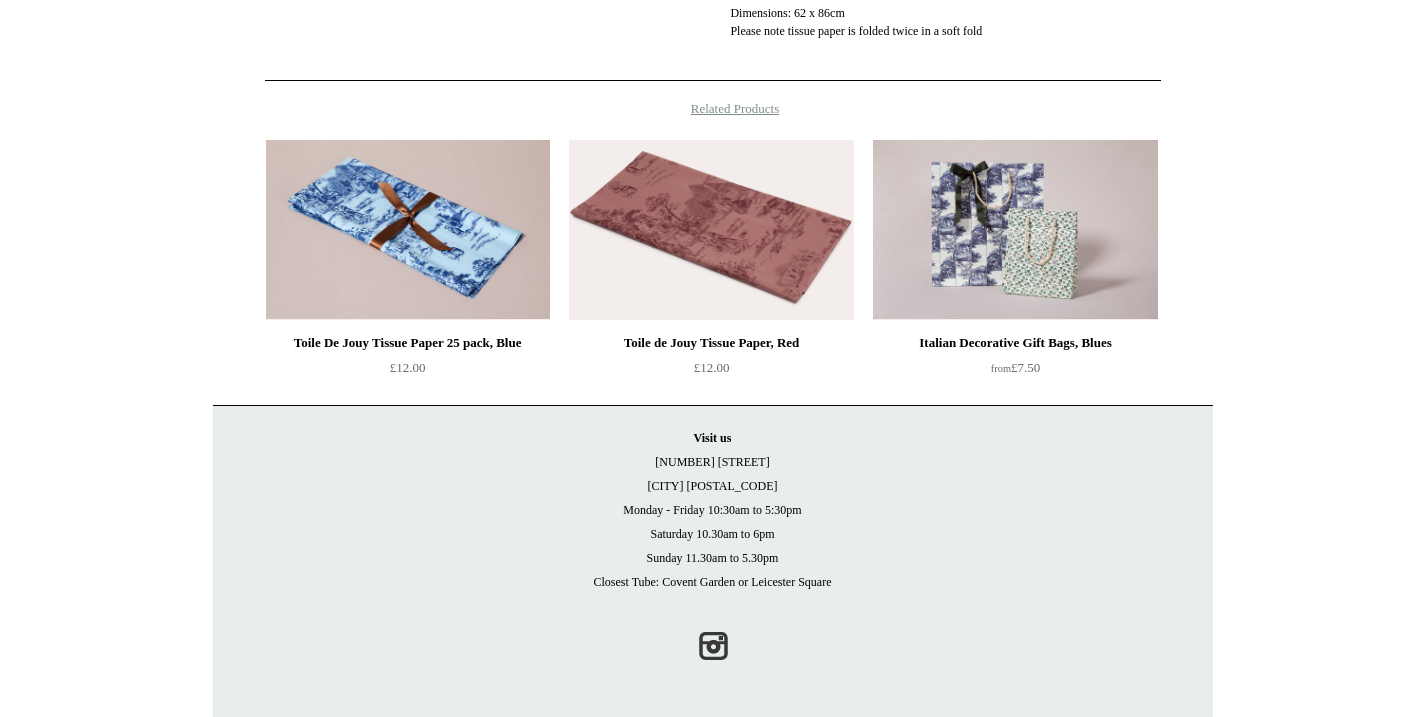 click on "Italian Decorative Gift Bags, Blues" at bounding box center [1015, 343] 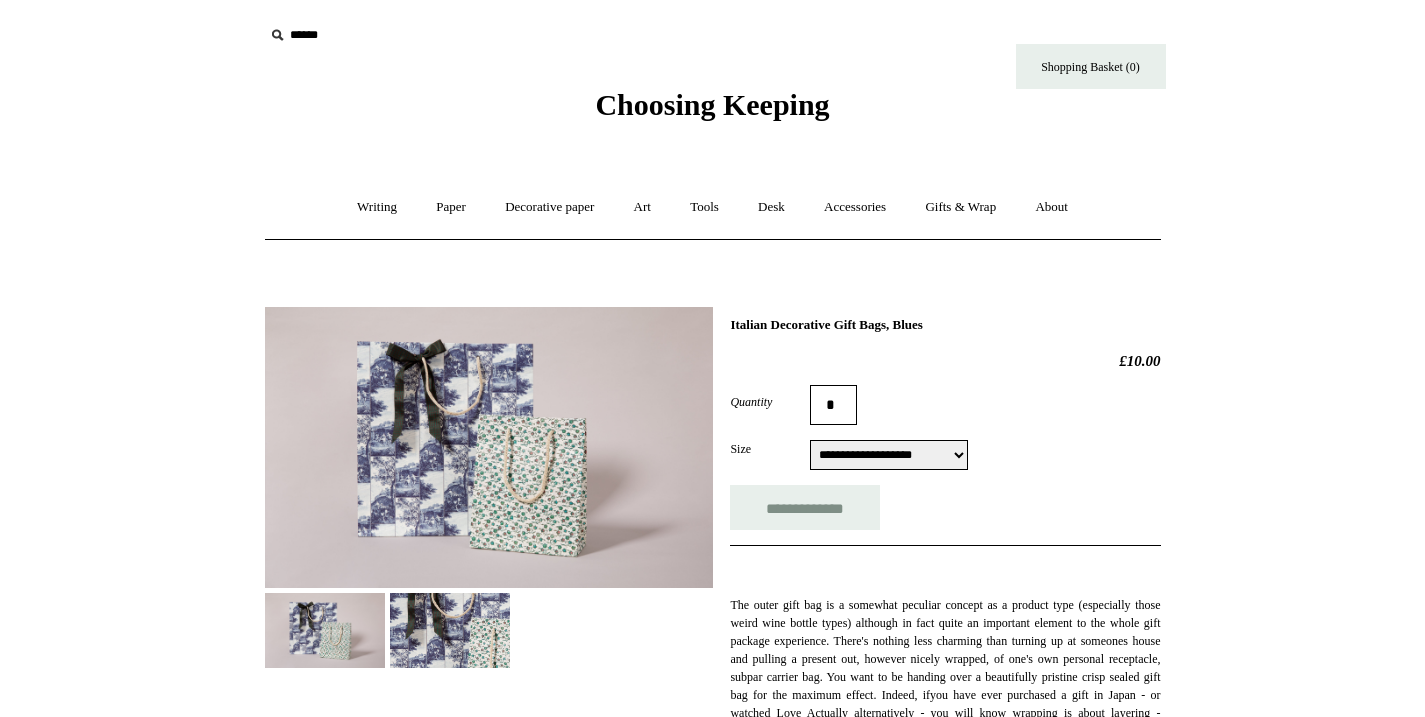 select on "**********" 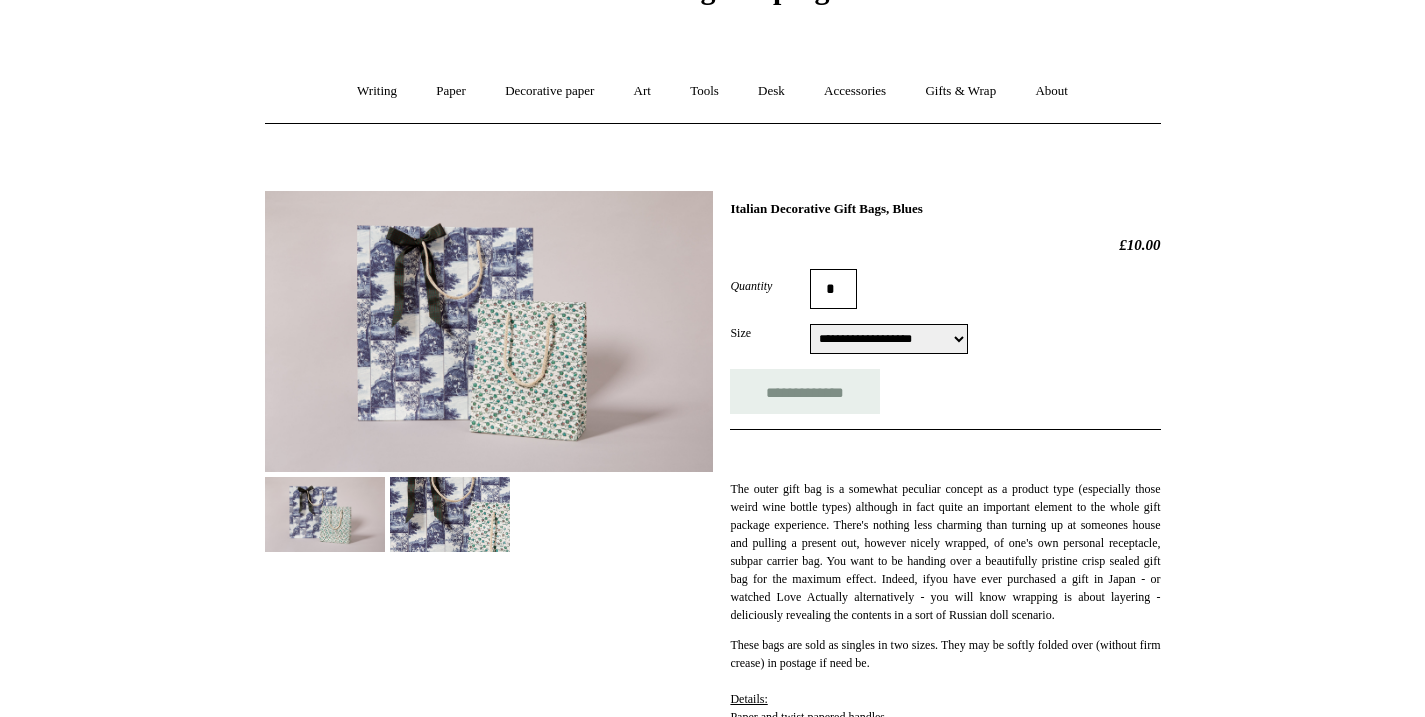 scroll, scrollTop: 0, scrollLeft: 0, axis: both 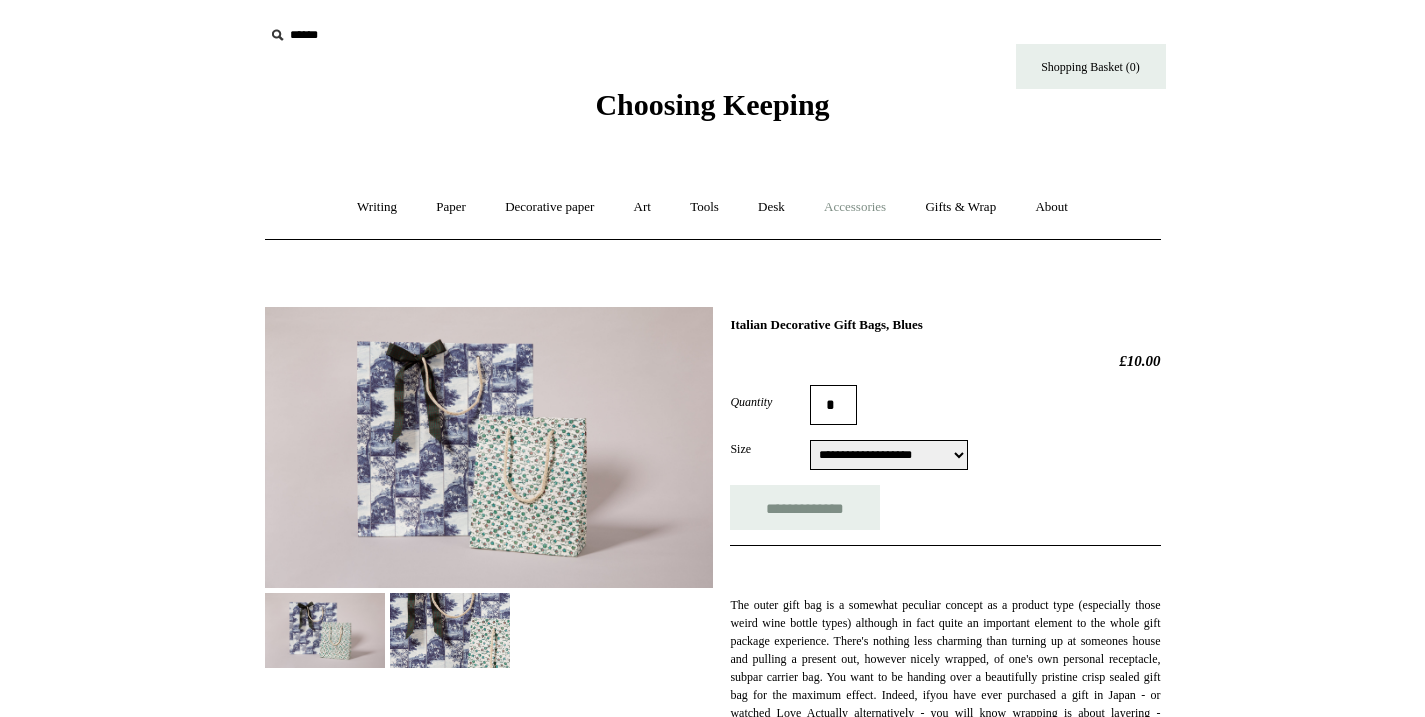 click on "Accessories +" at bounding box center [855, 207] 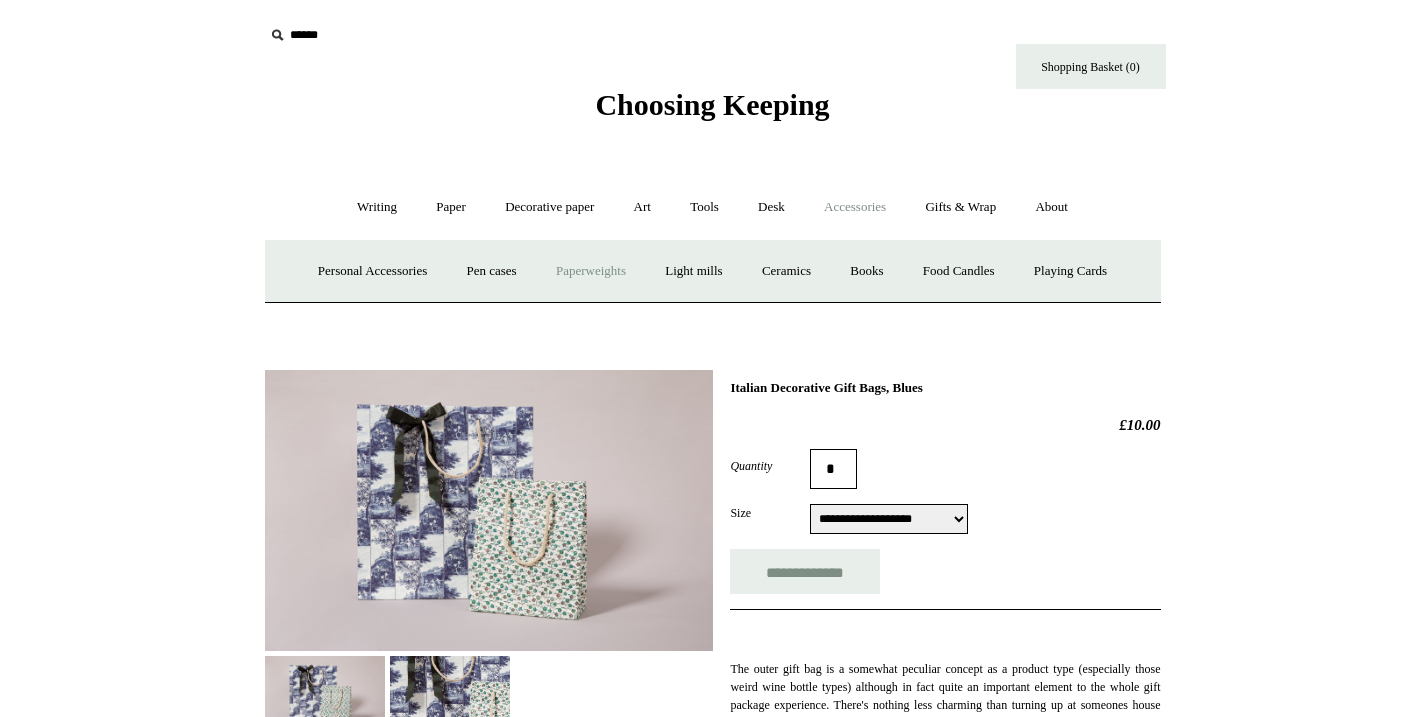 click on "Paperweights +" at bounding box center (591, 271) 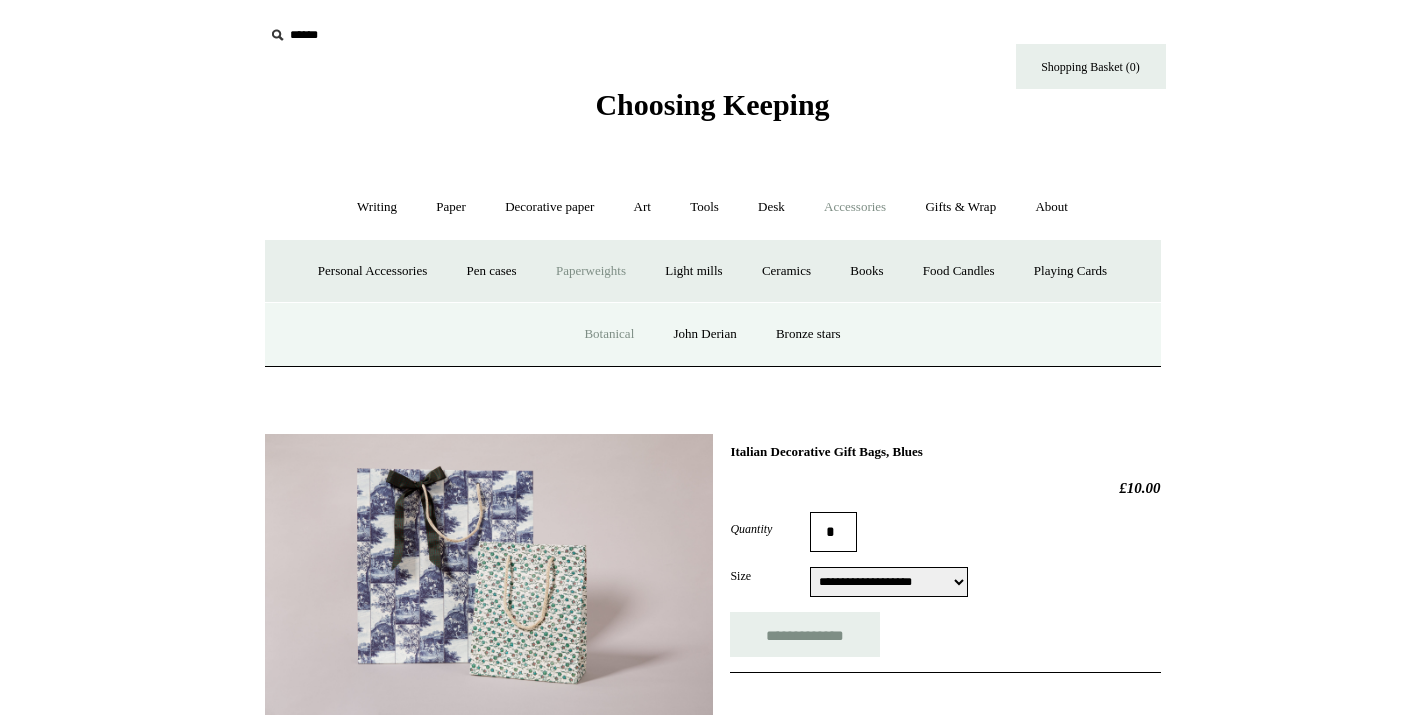 click on "Botanical" at bounding box center [609, 334] 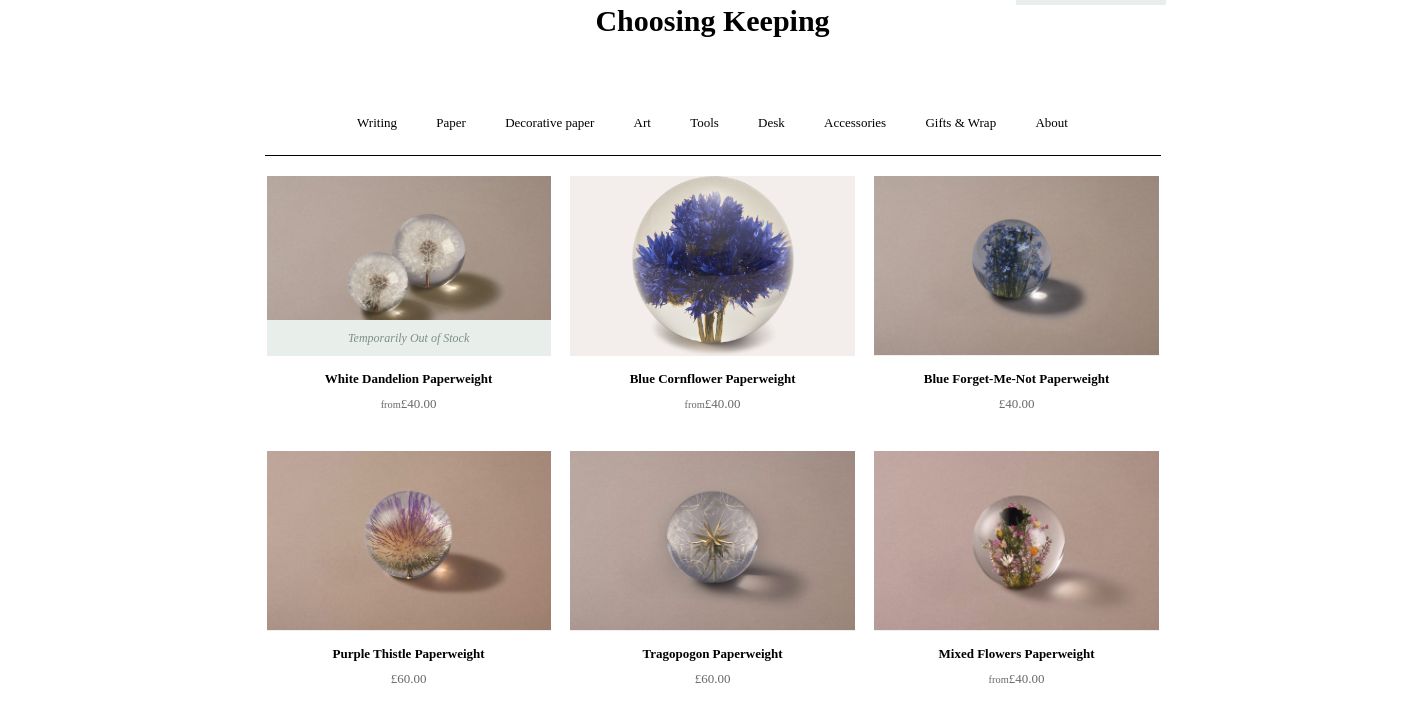 scroll, scrollTop: 0, scrollLeft: 0, axis: both 